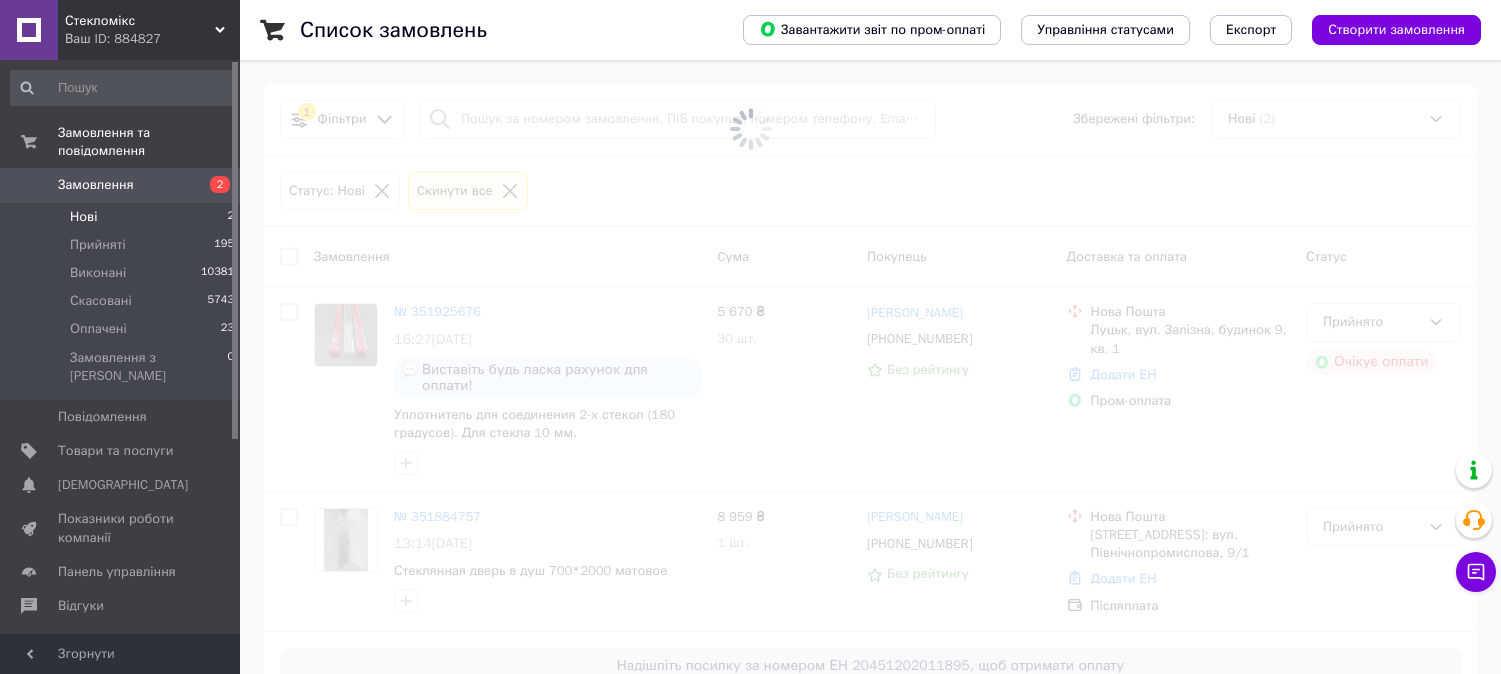 scroll, scrollTop: 0, scrollLeft: 0, axis: both 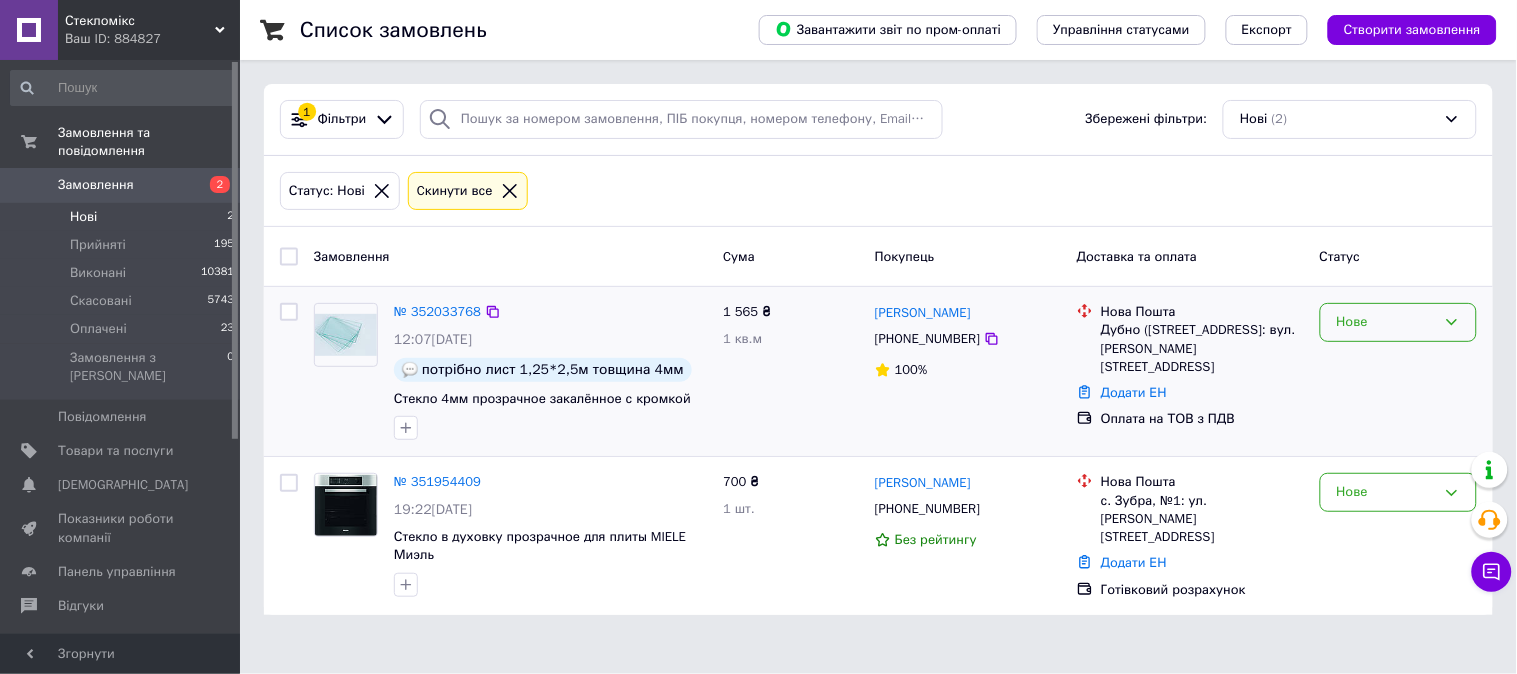 click on "Нове" at bounding box center (1398, 322) 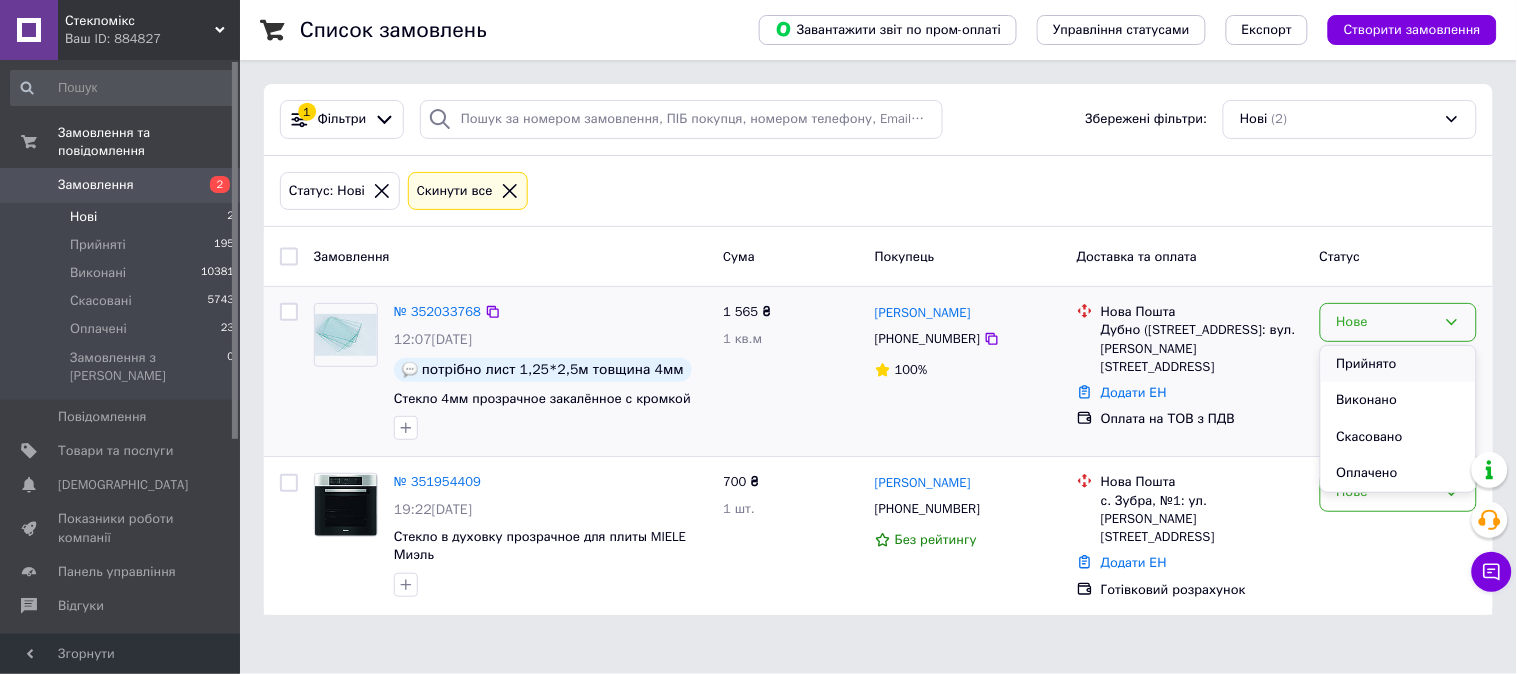 click on "Прийнято" at bounding box center [1398, 364] 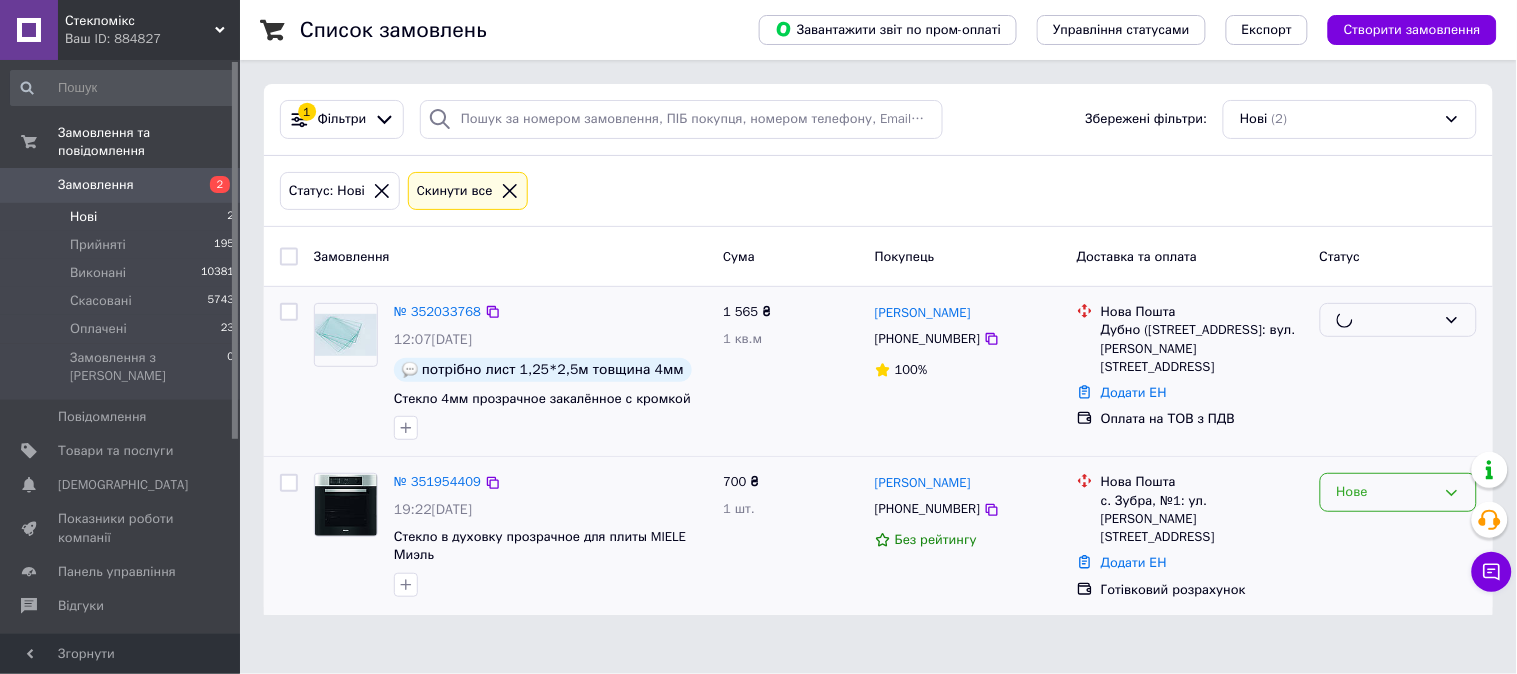 click on "Нове" at bounding box center [1386, 492] 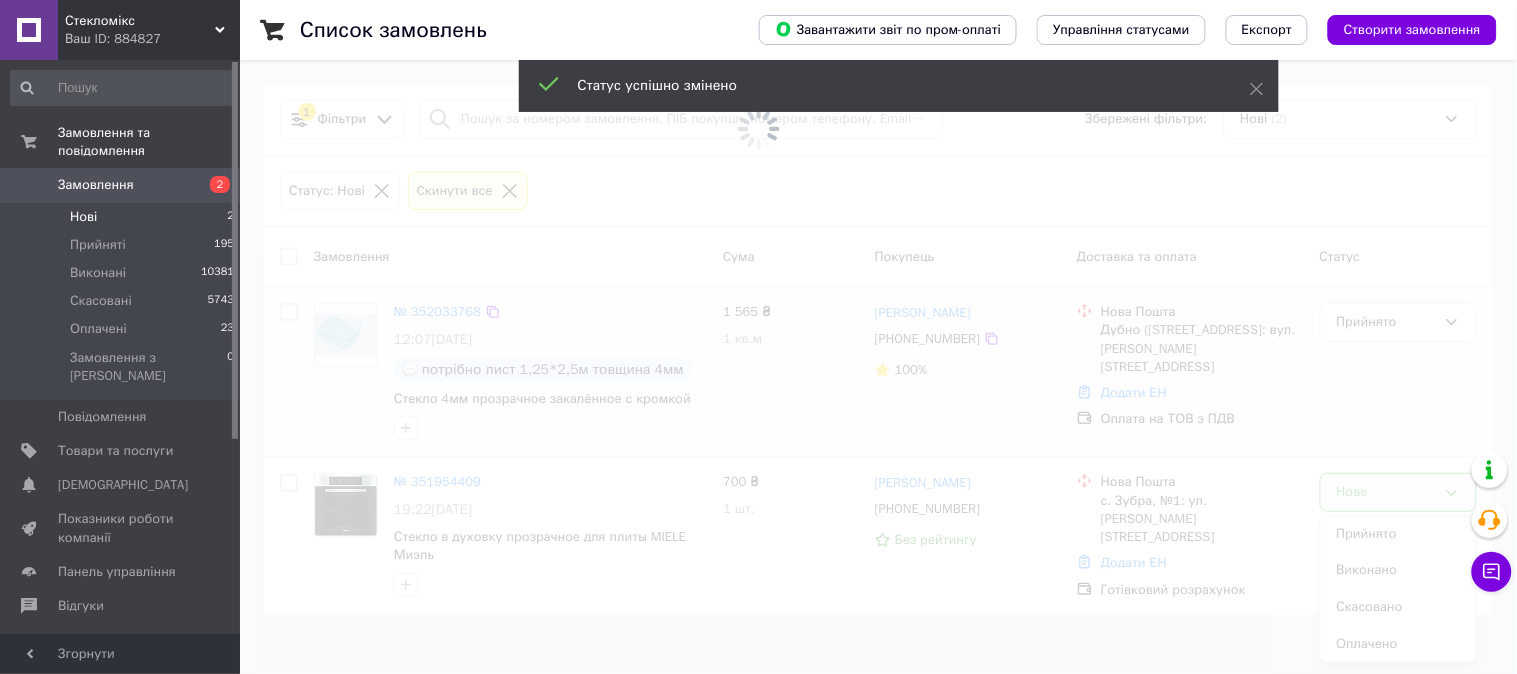 click at bounding box center (758, 337) 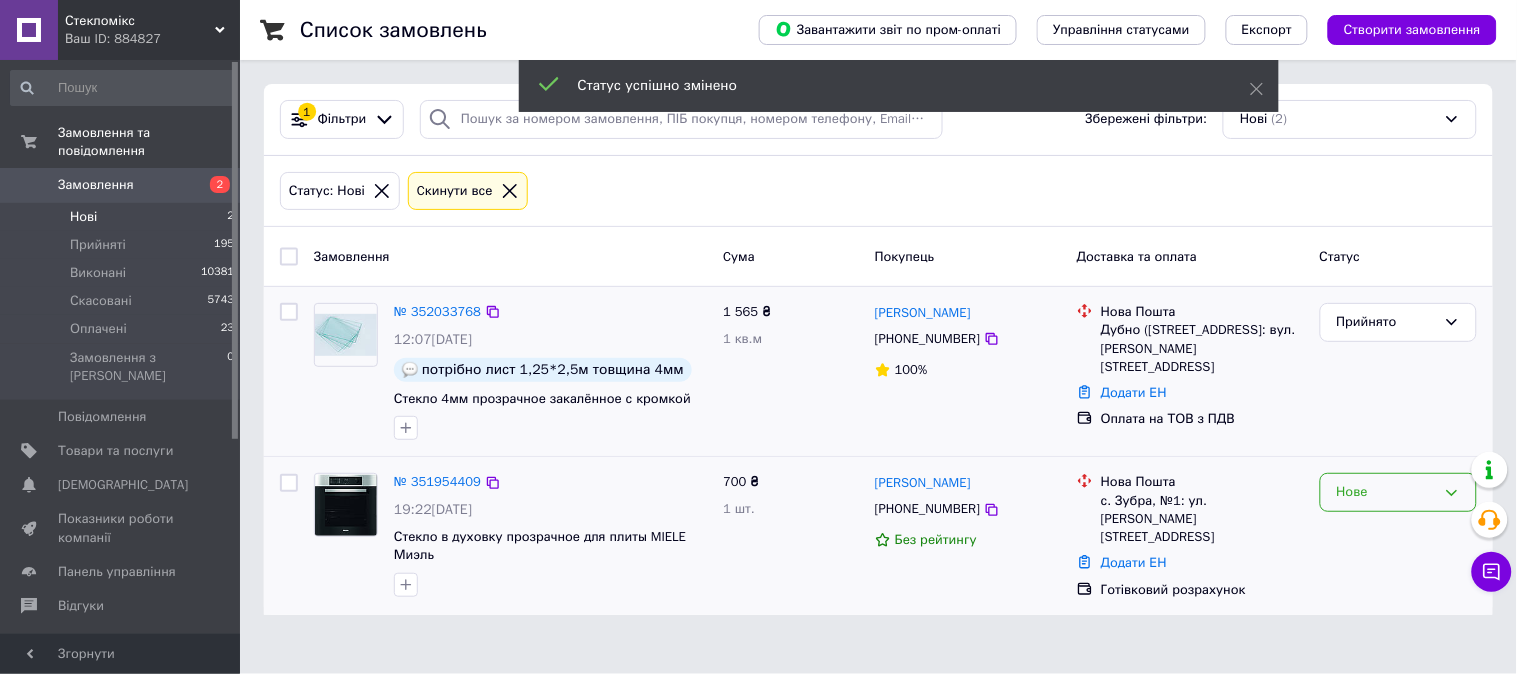 click on "Нове" at bounding box center (1386, 492) 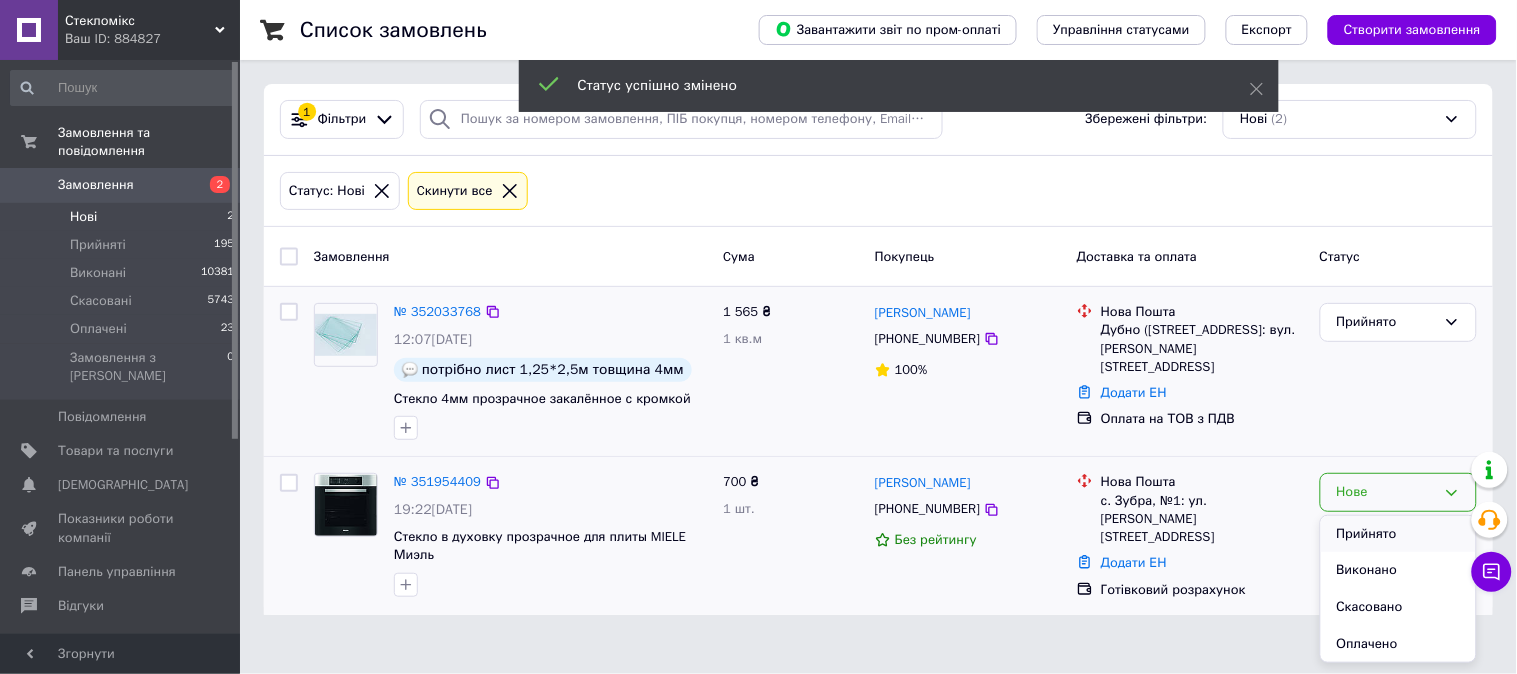click on "Прийнято" at bounding box center (1398, 534) 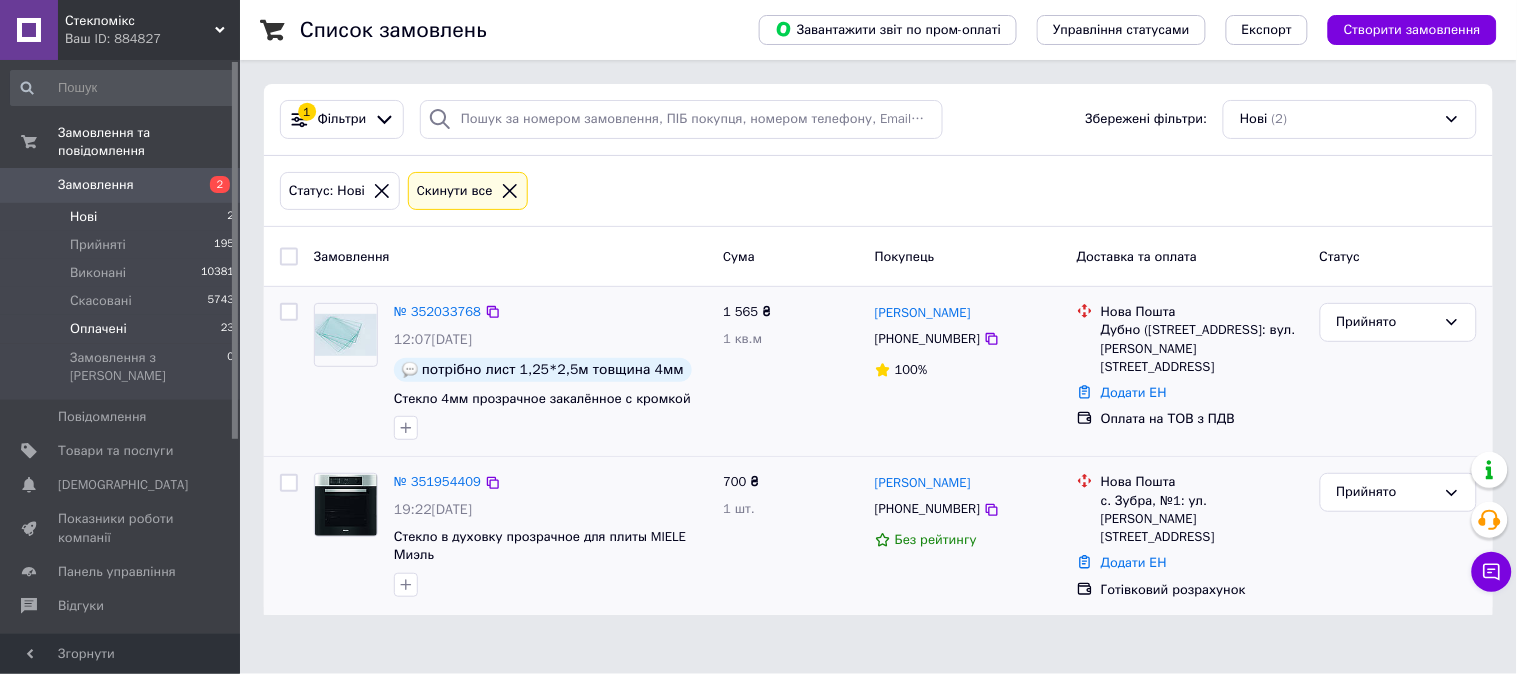 click on "Оплачені 23" at bounding box center [123, 329] 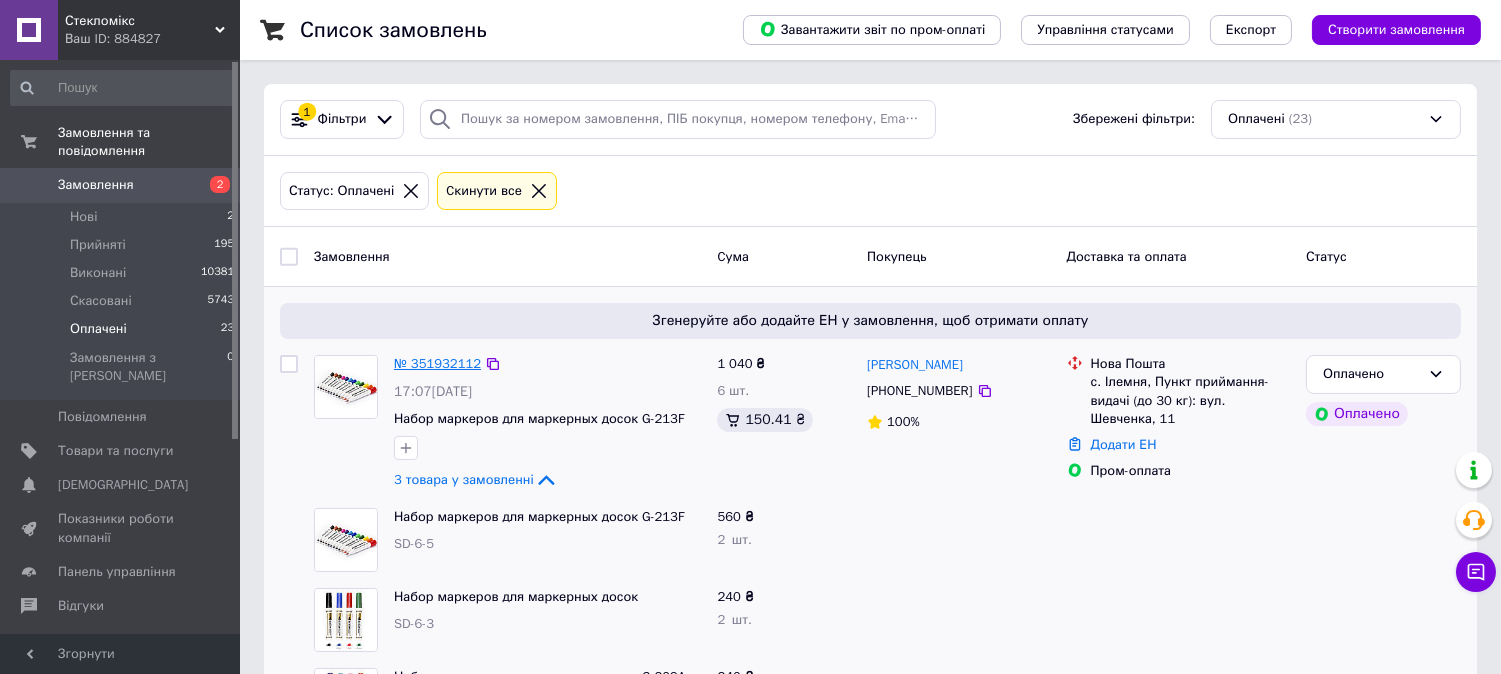 click on "№ 351932112" at bounding box center (437, 363) 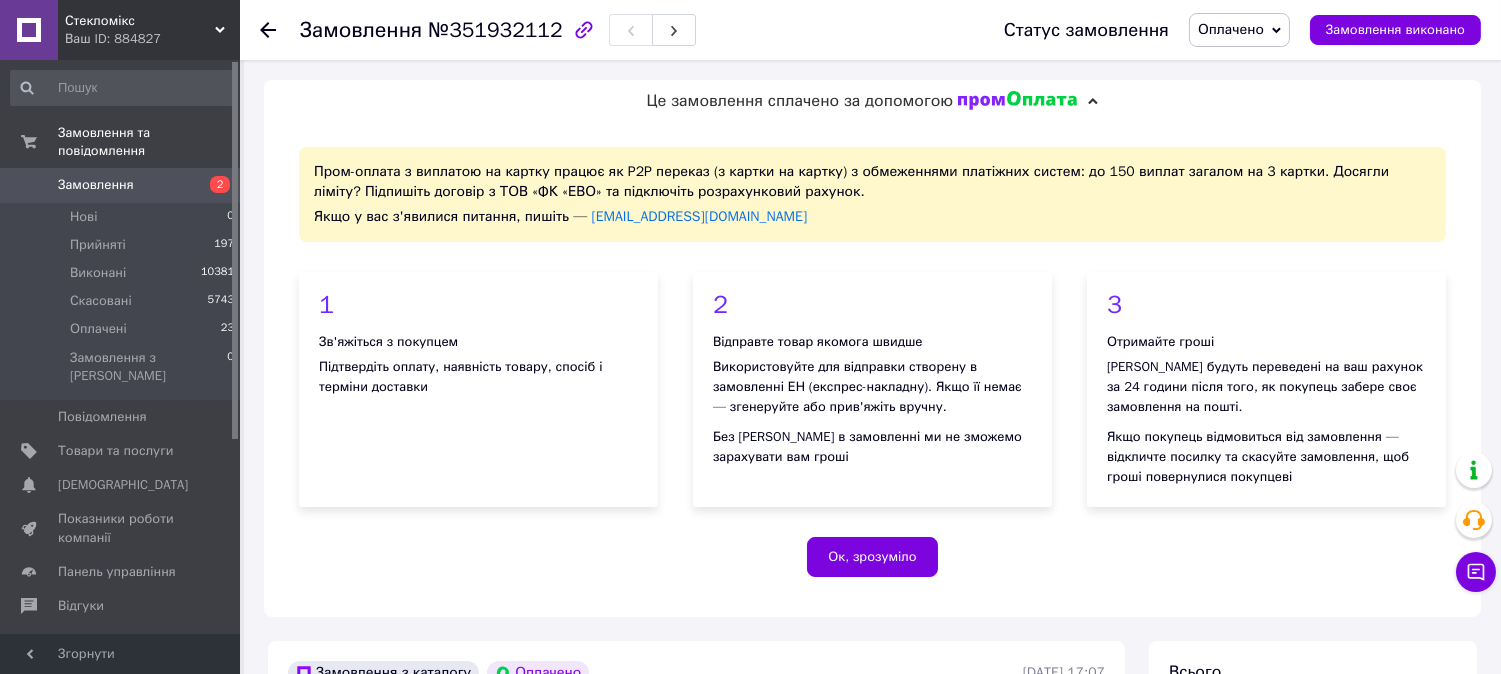 scroll, scrollTop: 555, scrollLeft: 0, axis: vertical 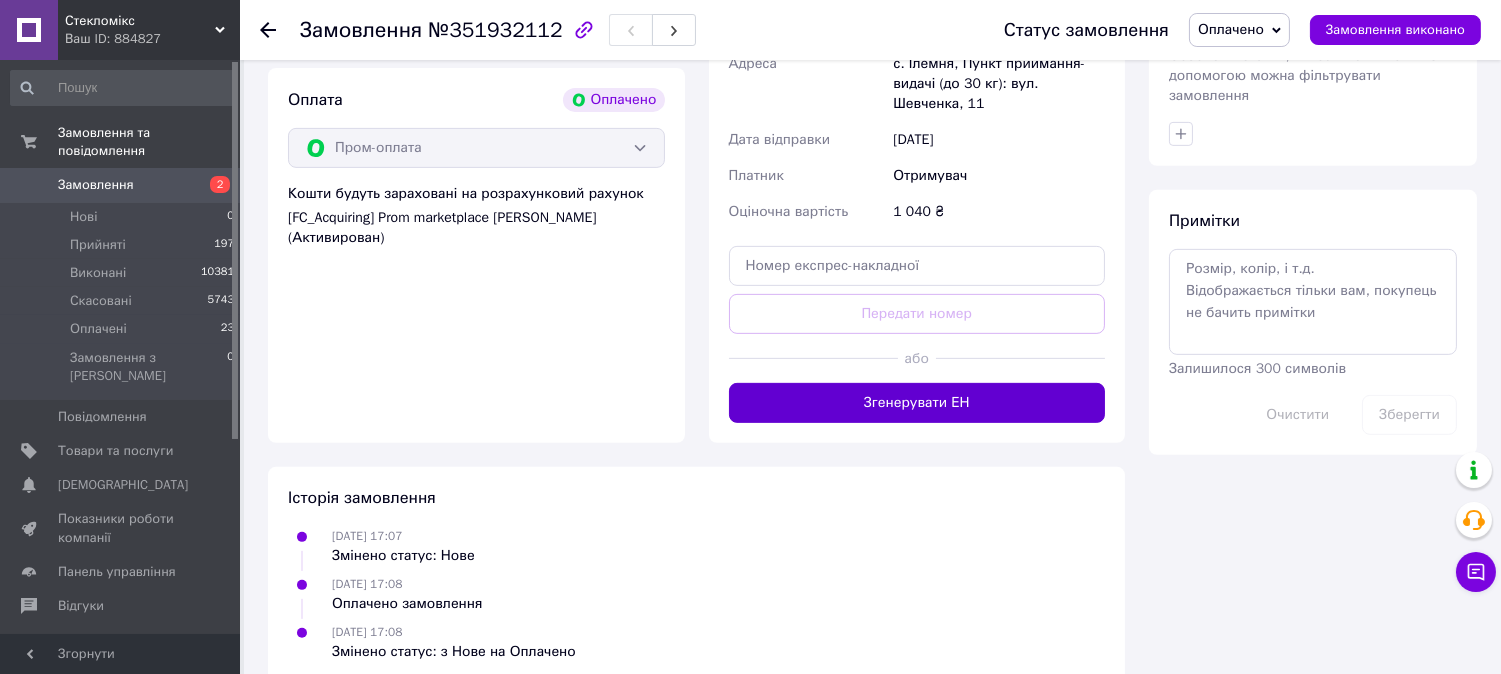 click on "Згенерувати ЕН" at bounding box center [917, 403] 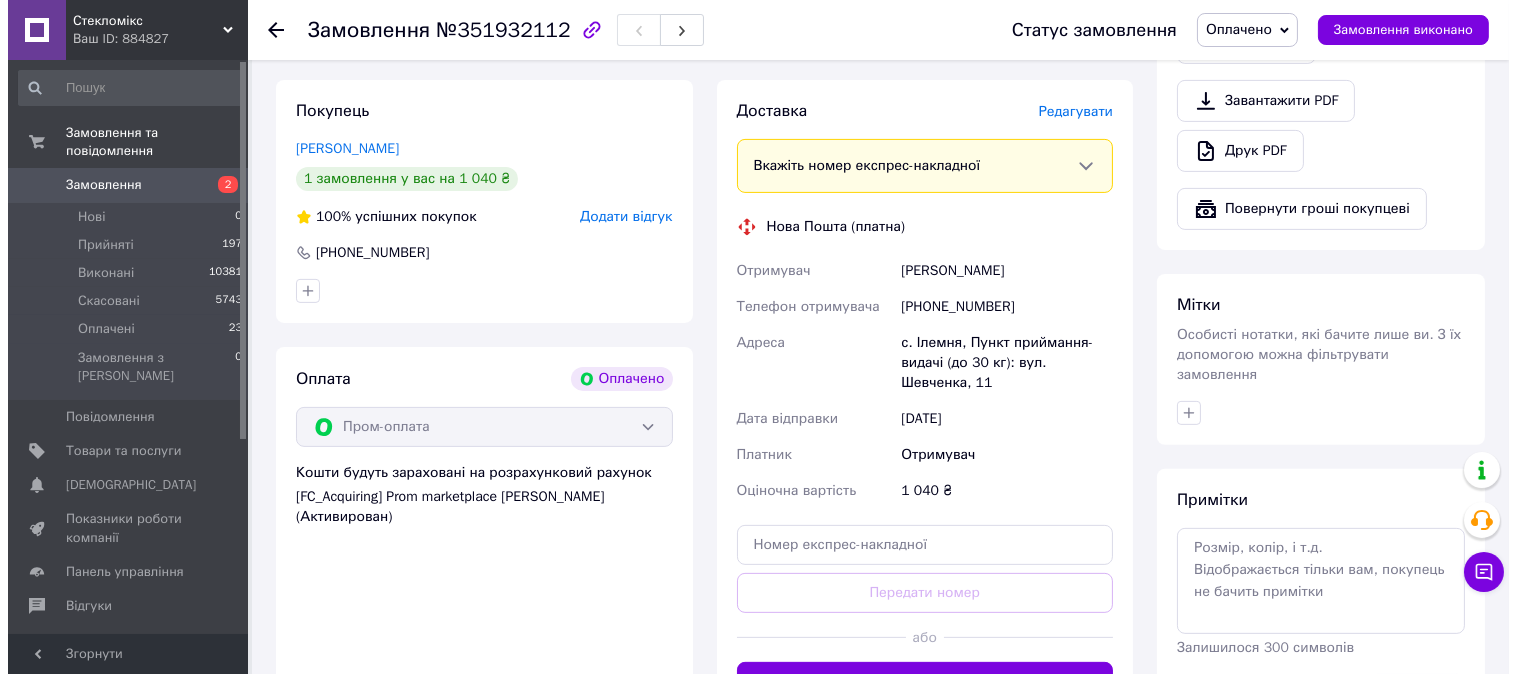 scroll, scrollTop: 1111, scrollLeft: 0, axis: vertical 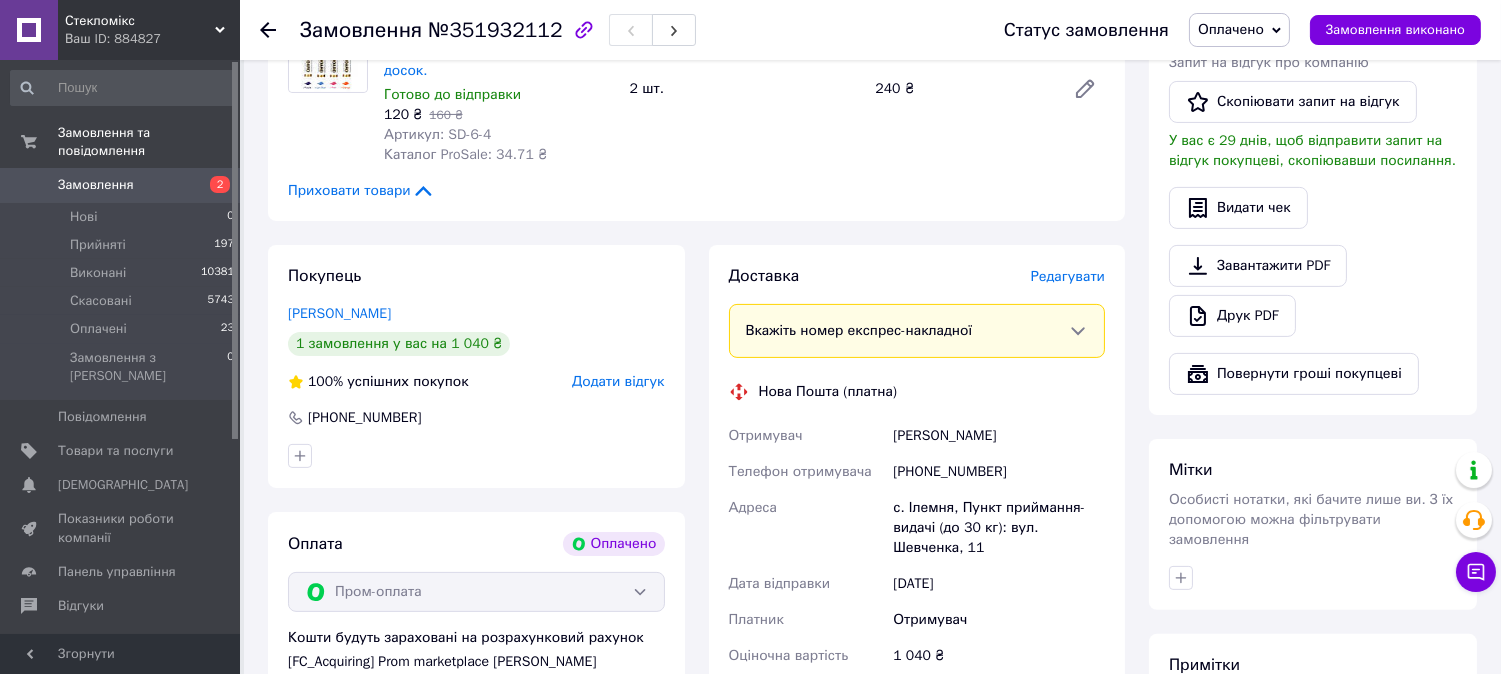 click on "Редагувати" at bounding box center (1068, 276) 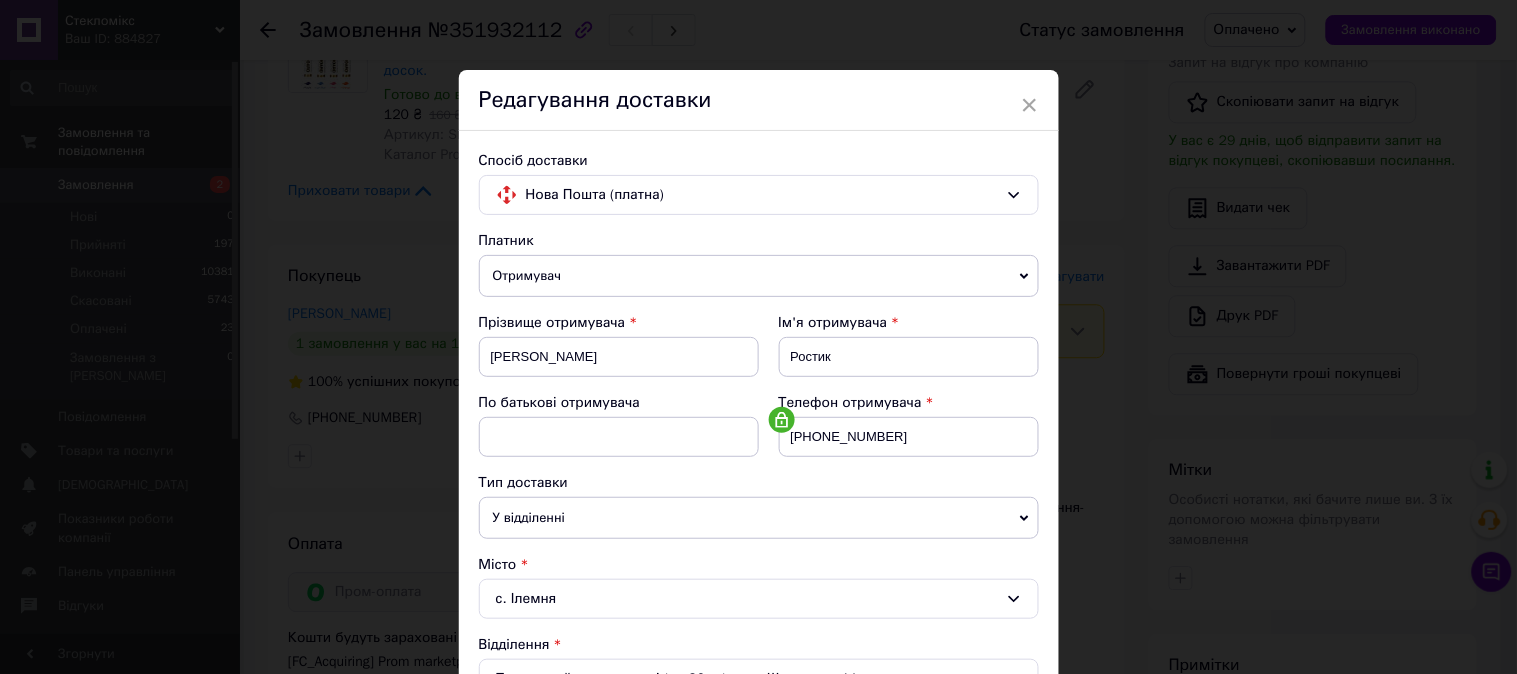 scroll, scrollTop: 333, scrollLeft: 0, axis: vertical 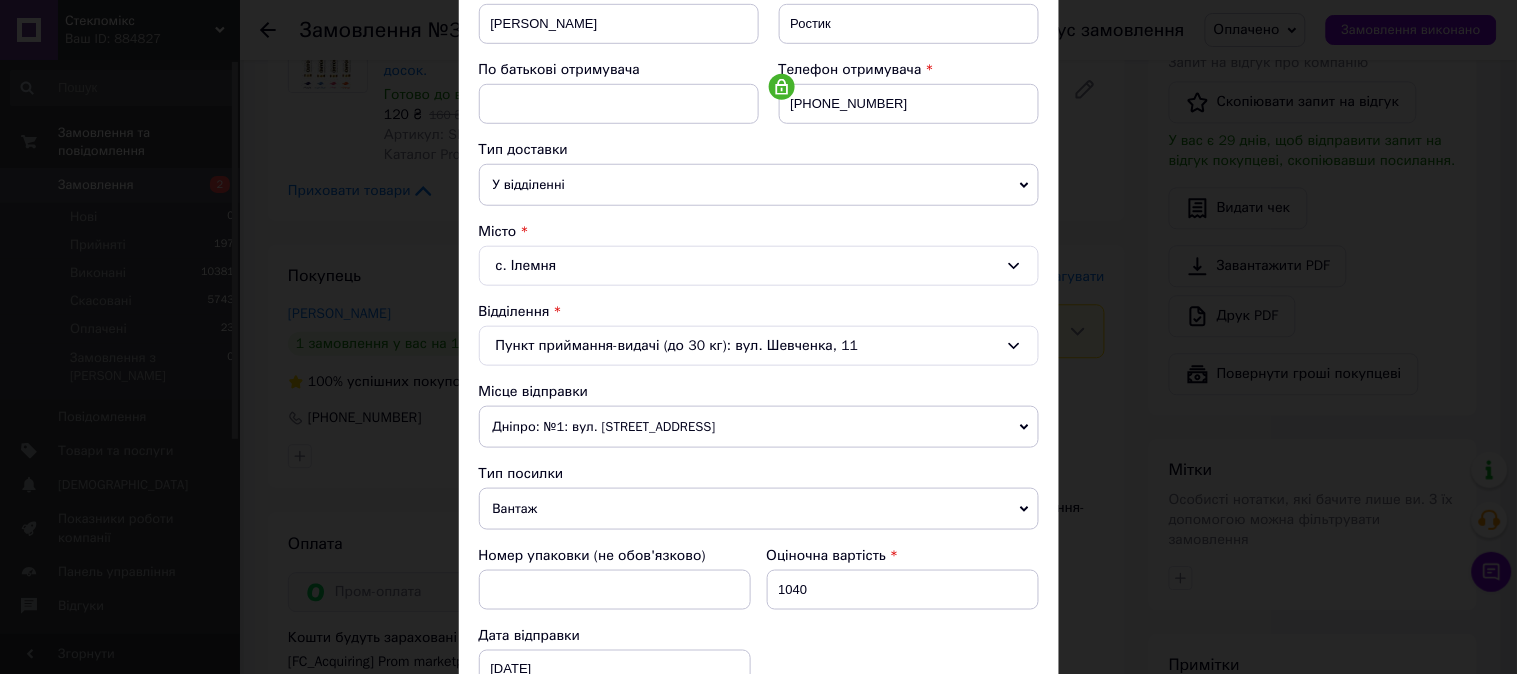click on "Дніпро: №1: вул. [STREET_ADDRESS]" at bounding box center [759, 427] 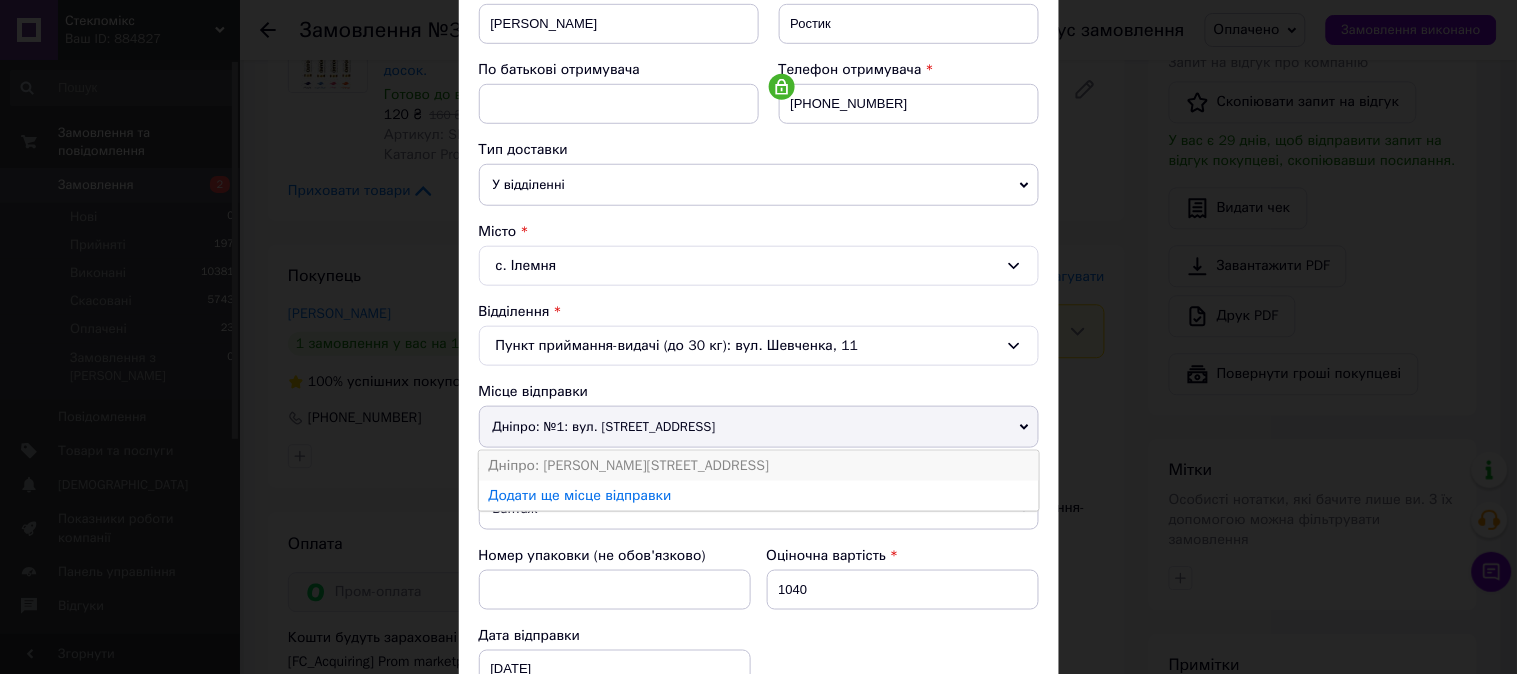 click on "Дніпро: [PERSON_NAME][STREET_ADDRESS]" at bounding box center [759, 466] 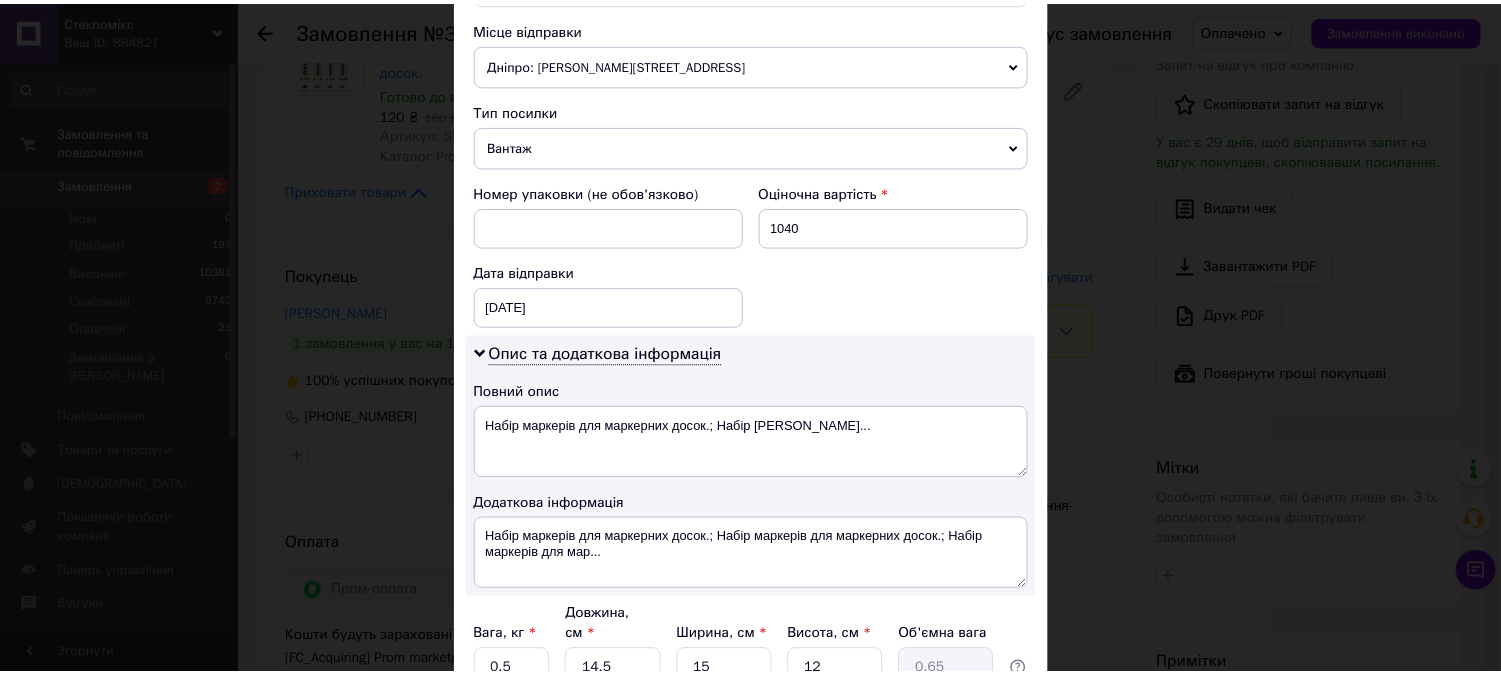 scroll, scrollTop: 880, scrollLeft: 0, axis: vertical 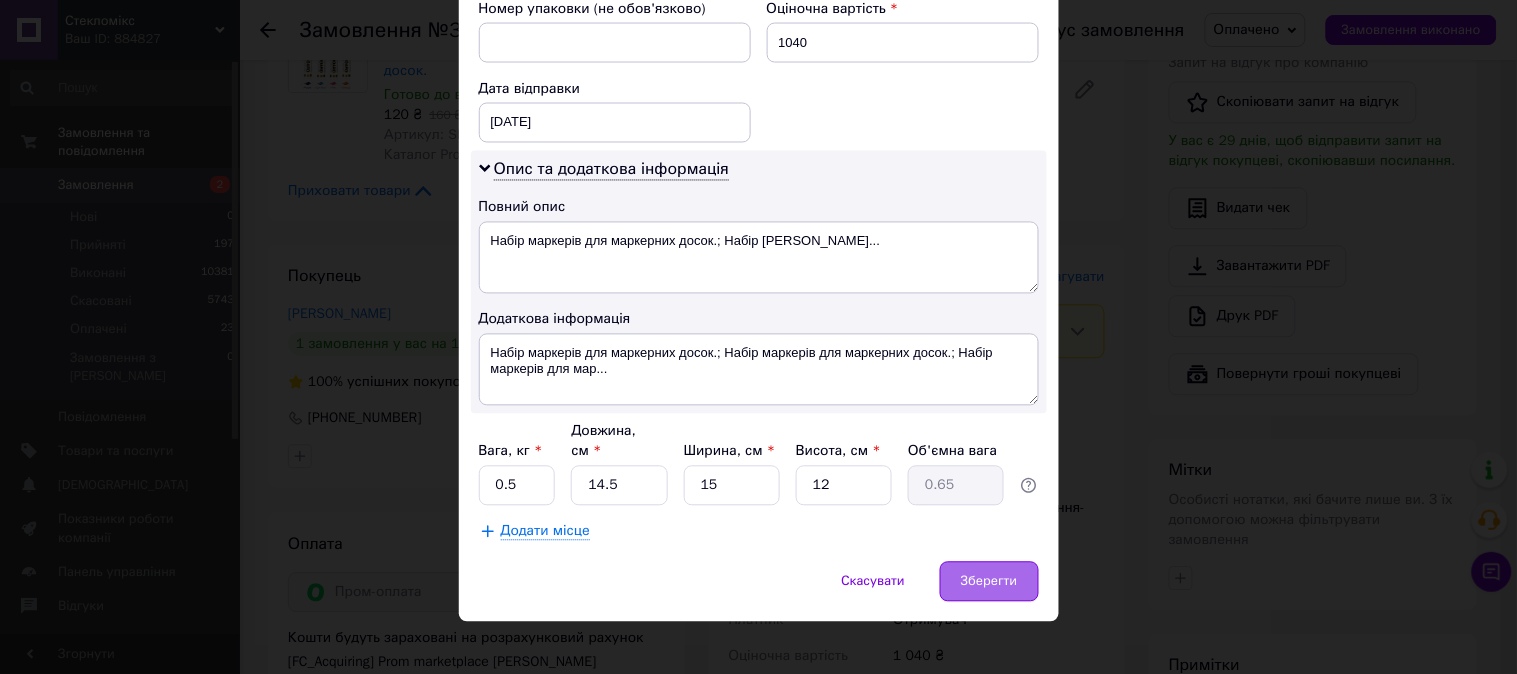 click on "Зберегти" at bounding box center (989, 582) 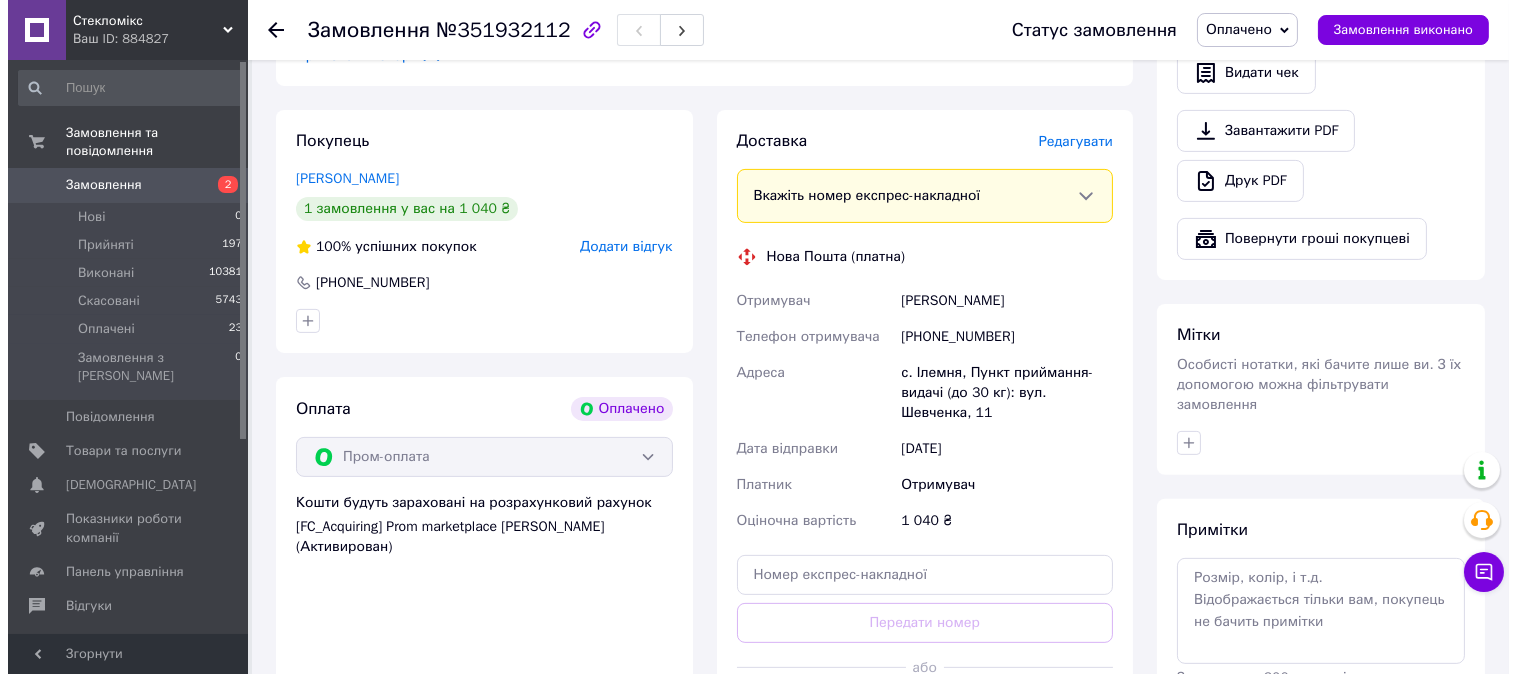 scroll, scrollTop: 1222, scrollLeft: 0, axis: vertical 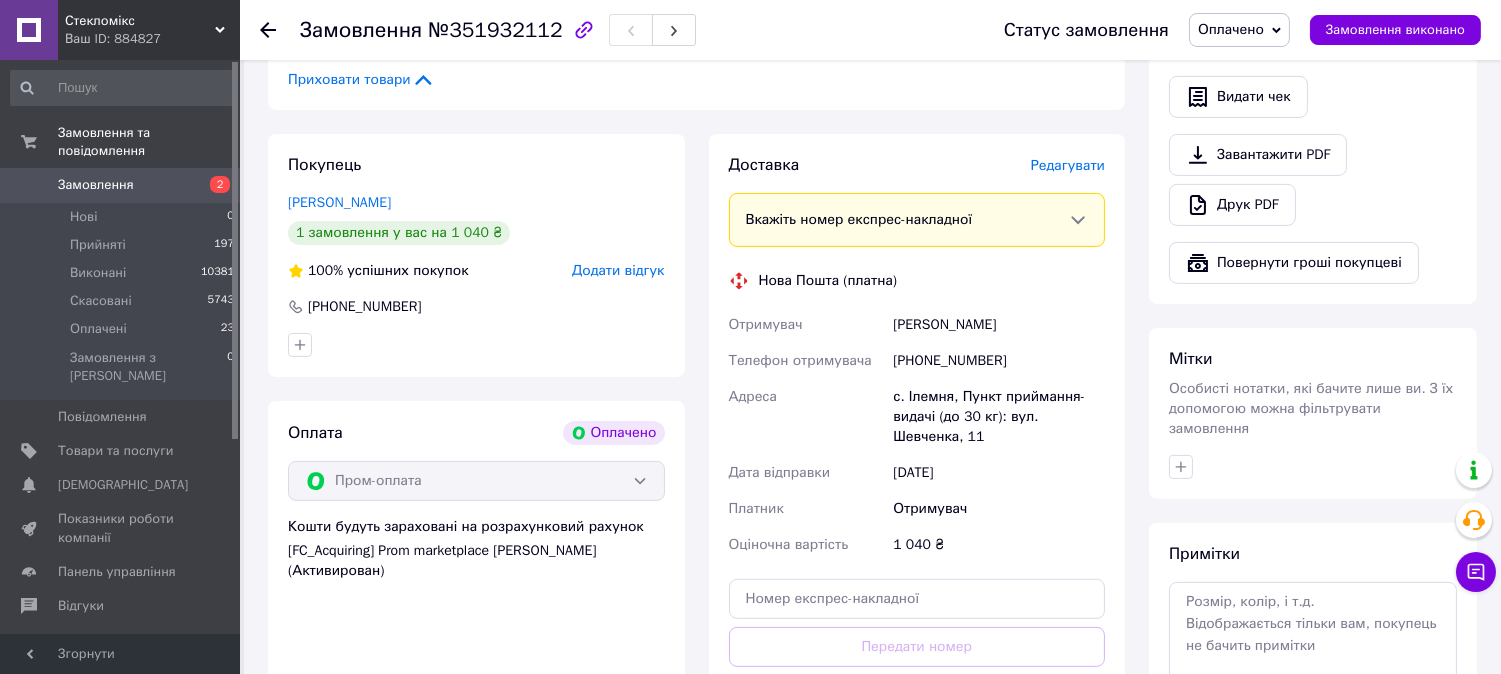 click on "Доставка Редагувати Вкажіть номер експрес-накладної Обов'язково введіть номер експрес-накладної,
якщо створювали її не на цій сторінці. У разі,
якщо номер ЕН не буде доданий, ми не зможемо
виплатити гроші за замовлення Мобільний номер покупця (із замовлення) повинен відповідати номеру отримувача за накладною Нова Пошта (платна) Отримувач Романишин Ростик Телефон отримувача +380932255065 Адреса с. Ілемня, Пункт приймання-видачі (до 30 кг): вул. Шевченка, 11 Дата відправки 10.07.2025 Платник Отримувач Оціночна вартість 1 040 ₴ Передати номер або Згенерувати ЕН" at bounding box center (917, 455) 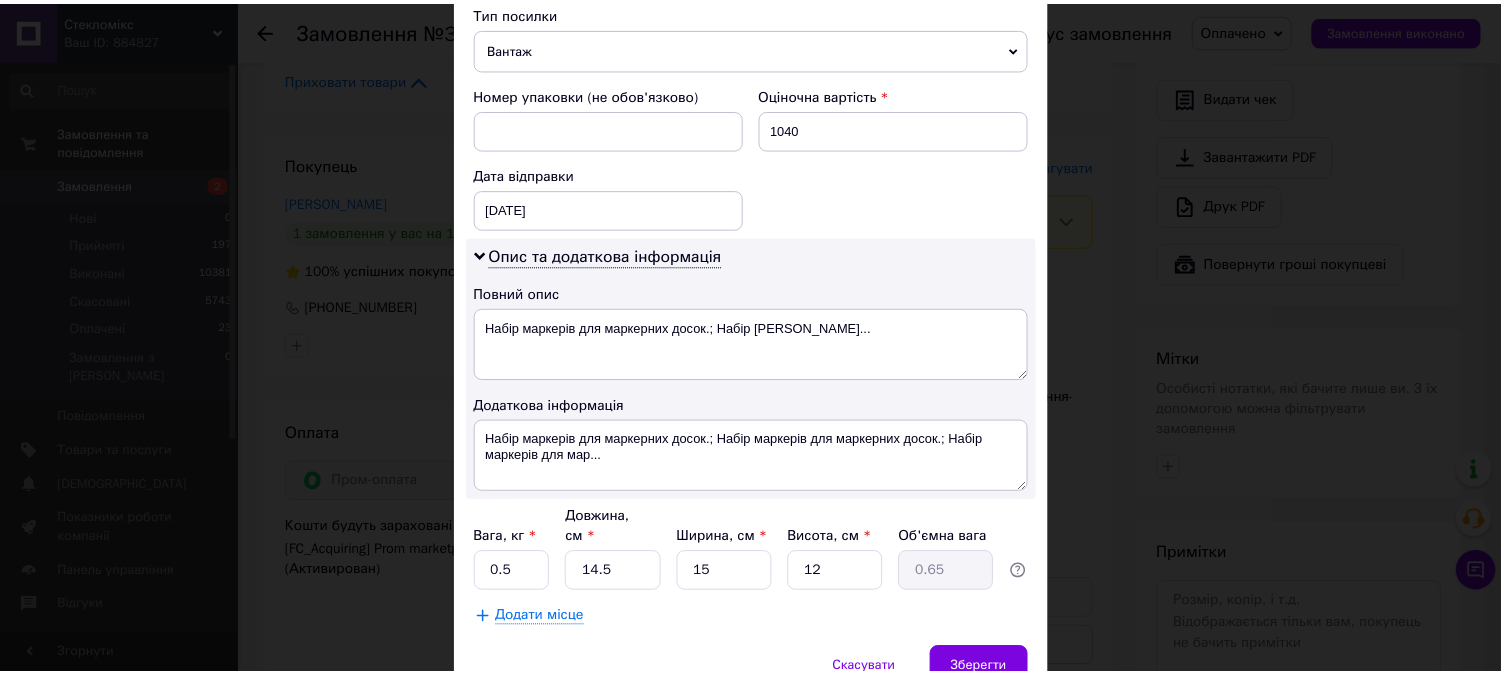 scroll, scrollTop: 880, scrollLeft: 0, axis: vertical 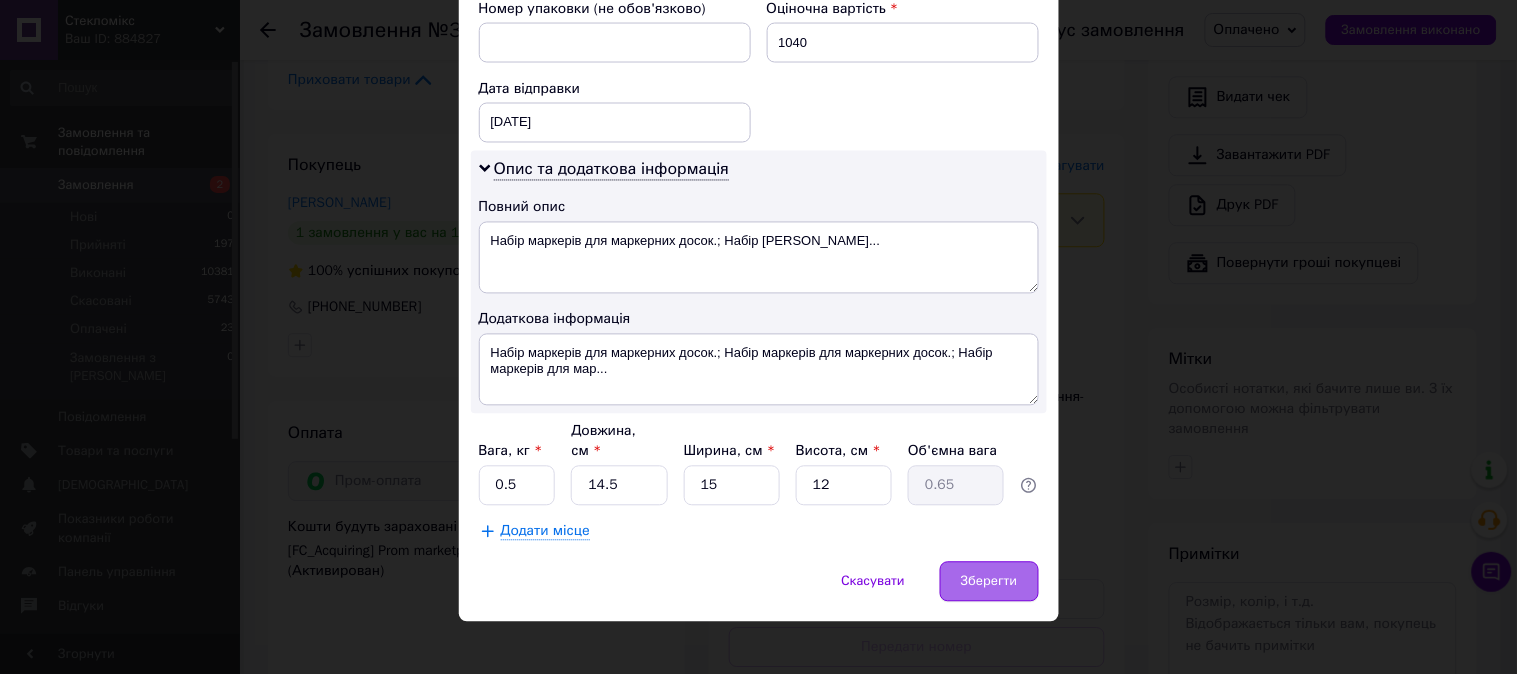 click on "Зберегти" at bounding box center [989, 582] 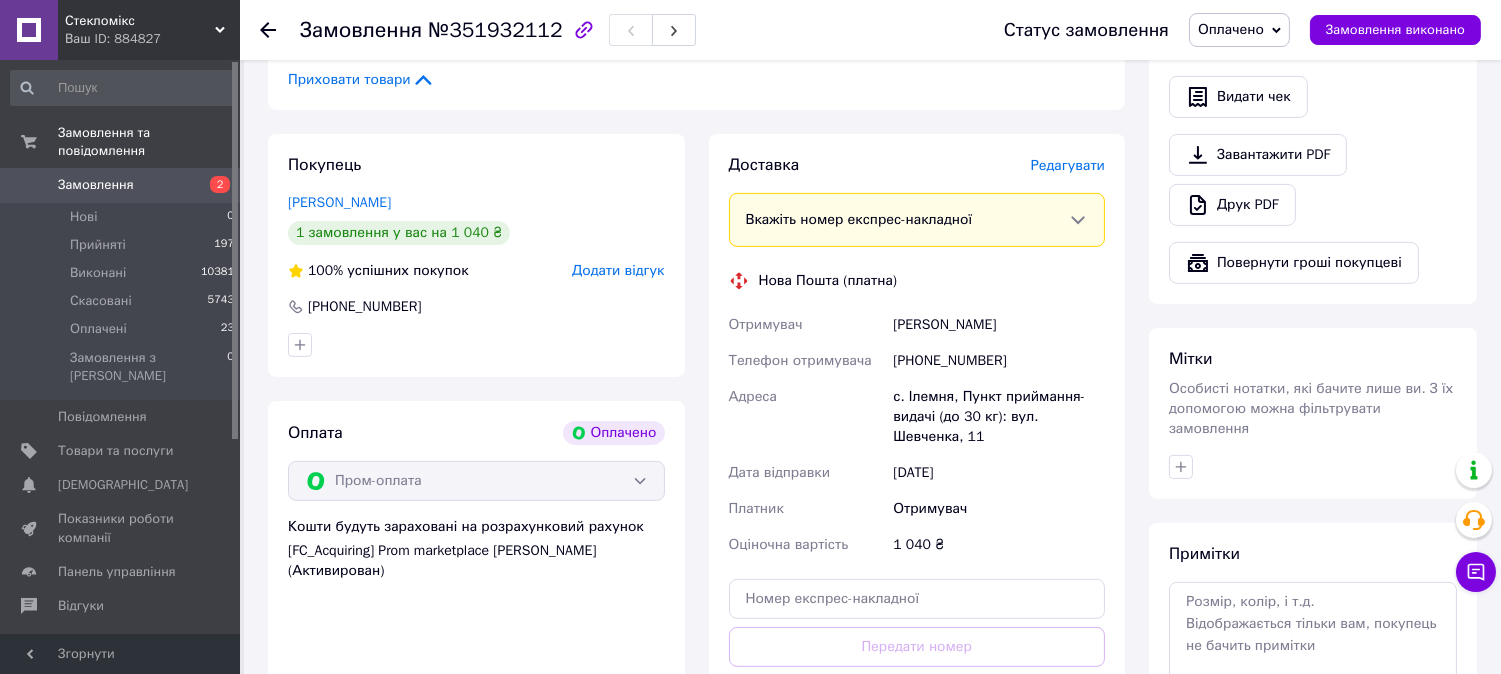 scroll, scrollTop: 1555, scrollLeft: 0, axis: vertical 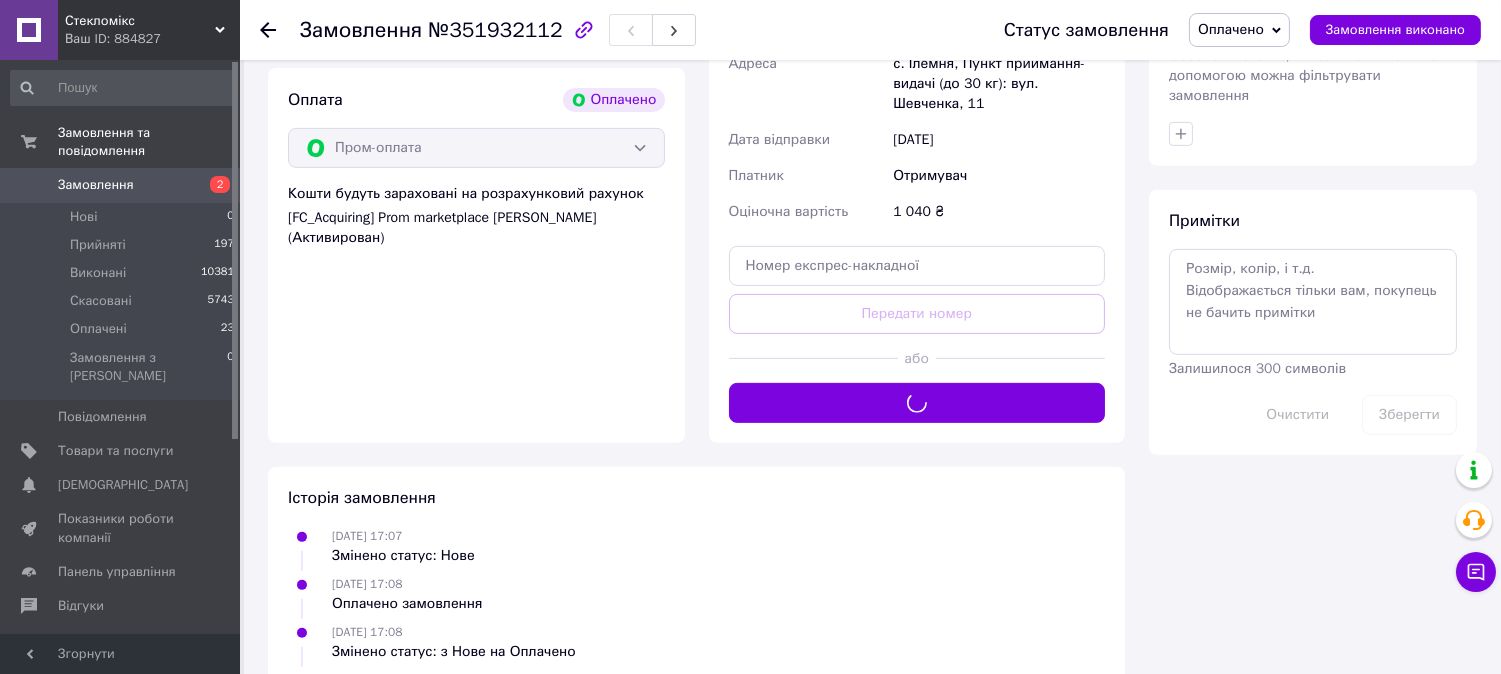 click on "Доставка Редагувати Вкажіть номер експрес-накладної Обов'язково введіть номер експрес-накладної,
якщо створювали її не на цій сторінці. У разі,
якщо номер ЕН не буде доданий, ми не зможемо
виплатити гроші за замовлення Мобільний номер покупця (із замовлення) повинен відповідати номеру отримувача за накладною Нова Пошта (платна) Отримувач Романишин Ростик Телефон отримувача +380932255065 Адреса с. Ілемня, Пункт приймання-видачі (до 30 кг): вул. Шевченка, 11 Дата відправки 10.07.2025 Платник Отримувач Оціночна вартість 1 040 ₴ Передати номер або Згенерувати ЕН" at bounding box center [917, 122] 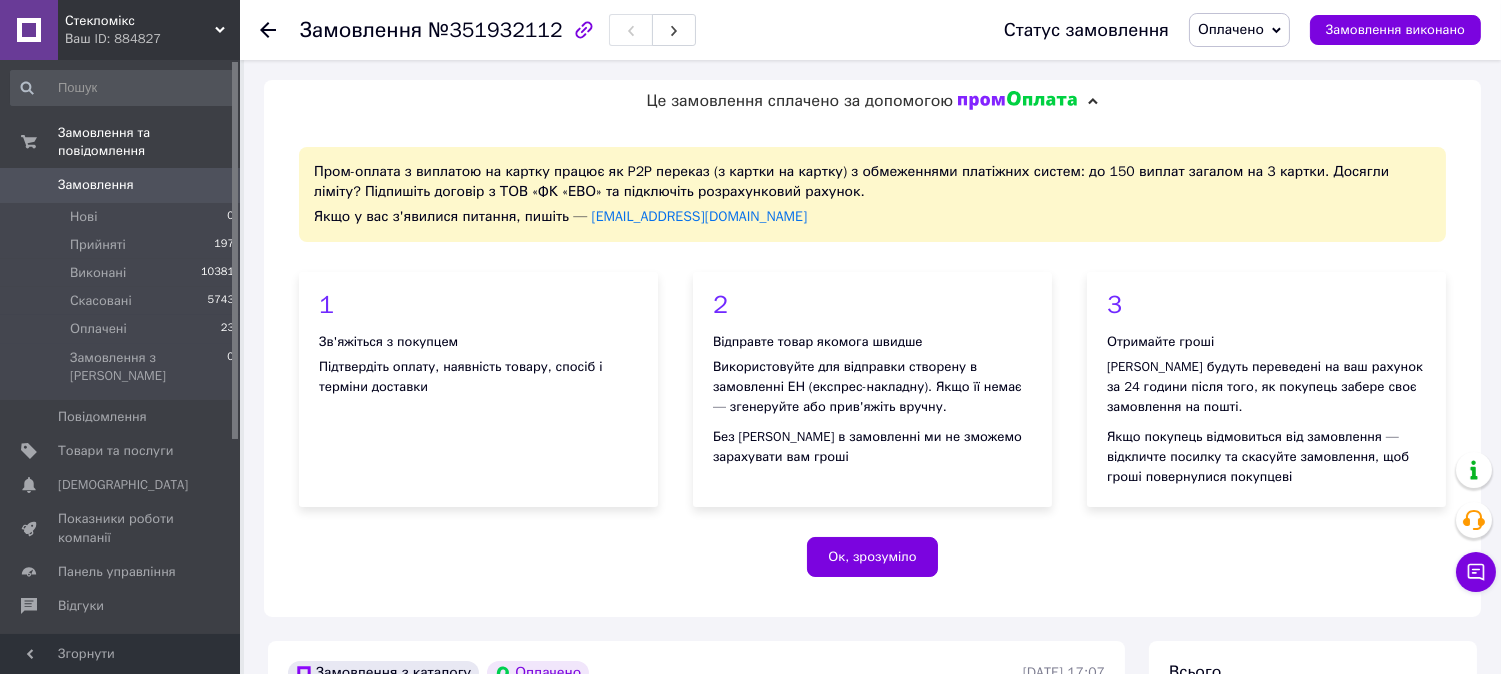 scroll, scrollTop: 1555, scrollLeft: 0, axis: vertical 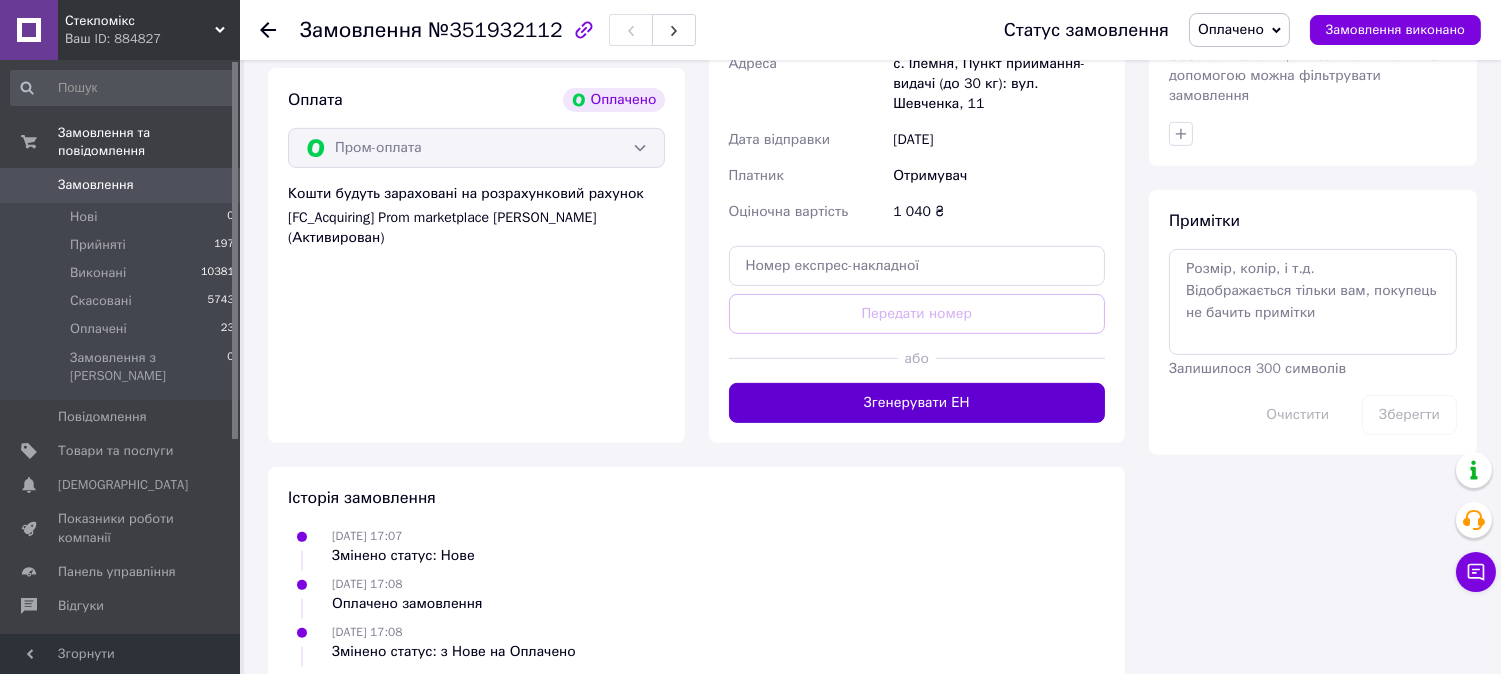 click on "Згенерувати ЕН" at bounding box center (917, 403) 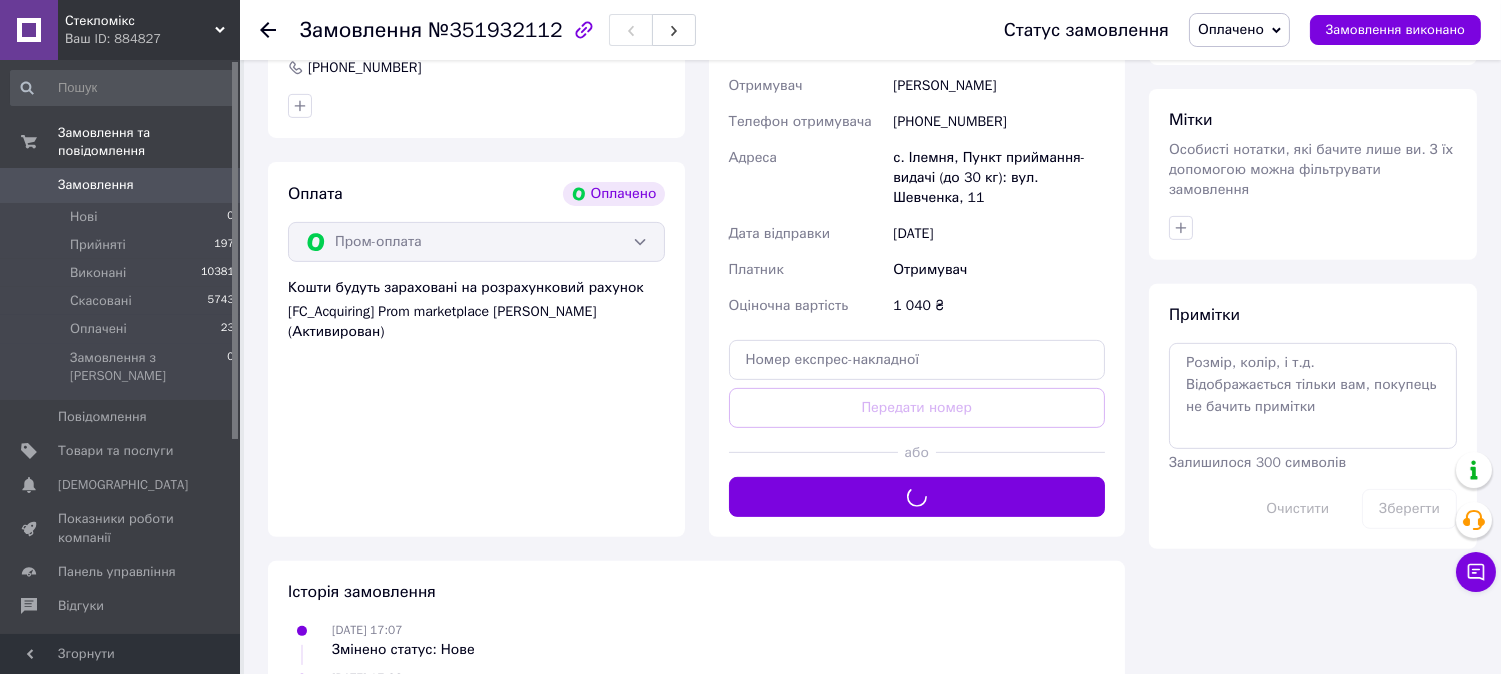 scroll, scrollTop: 1333, scrollLeft: 0, axis: vertical 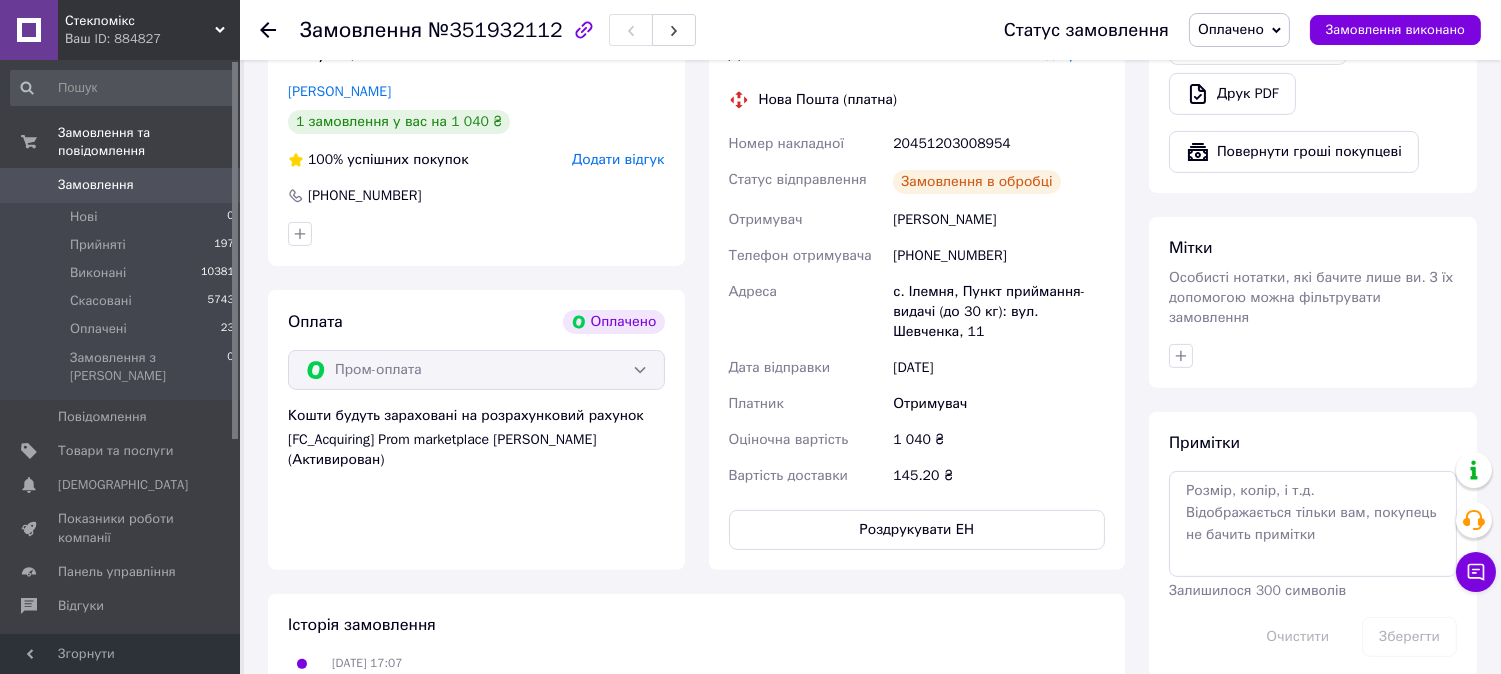 click on "20451203008954" at bounding box center (999, 144) 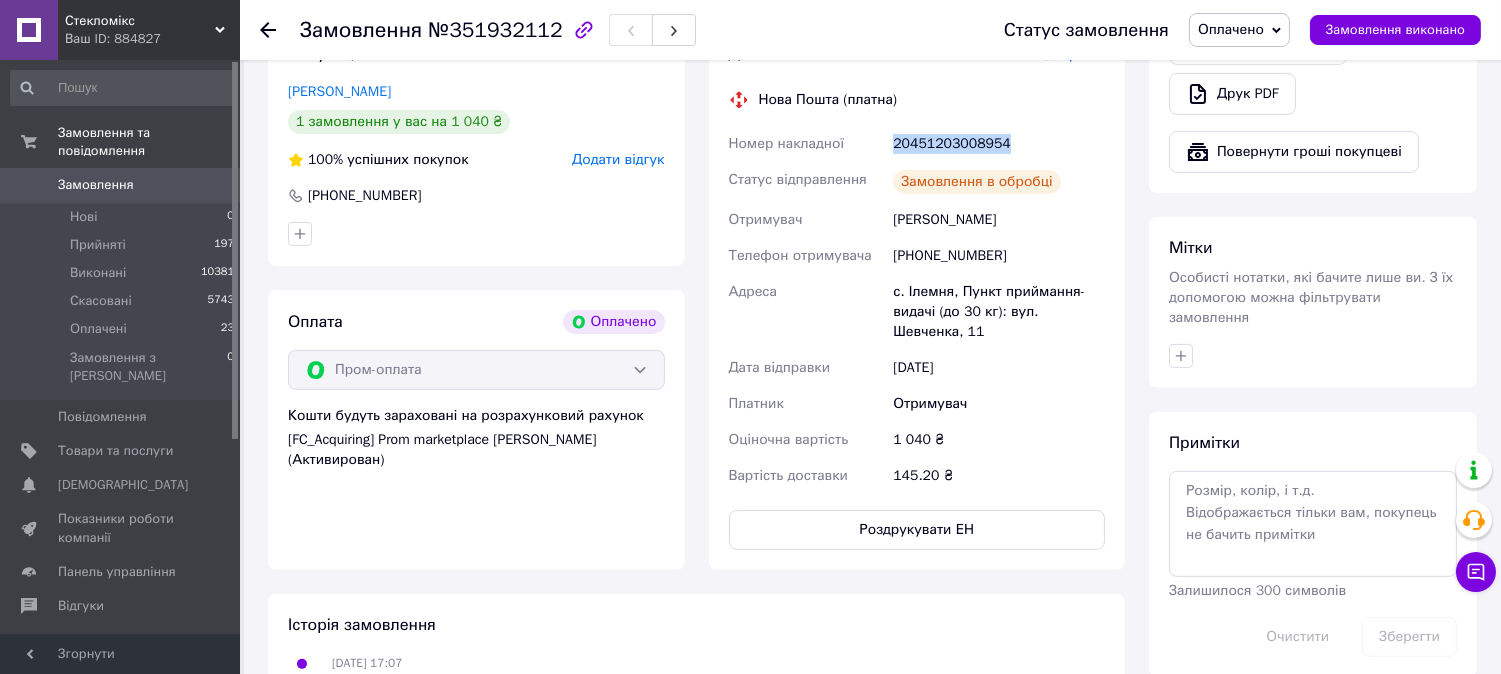 click on "20451203008954" at bounding box center (999, 144) 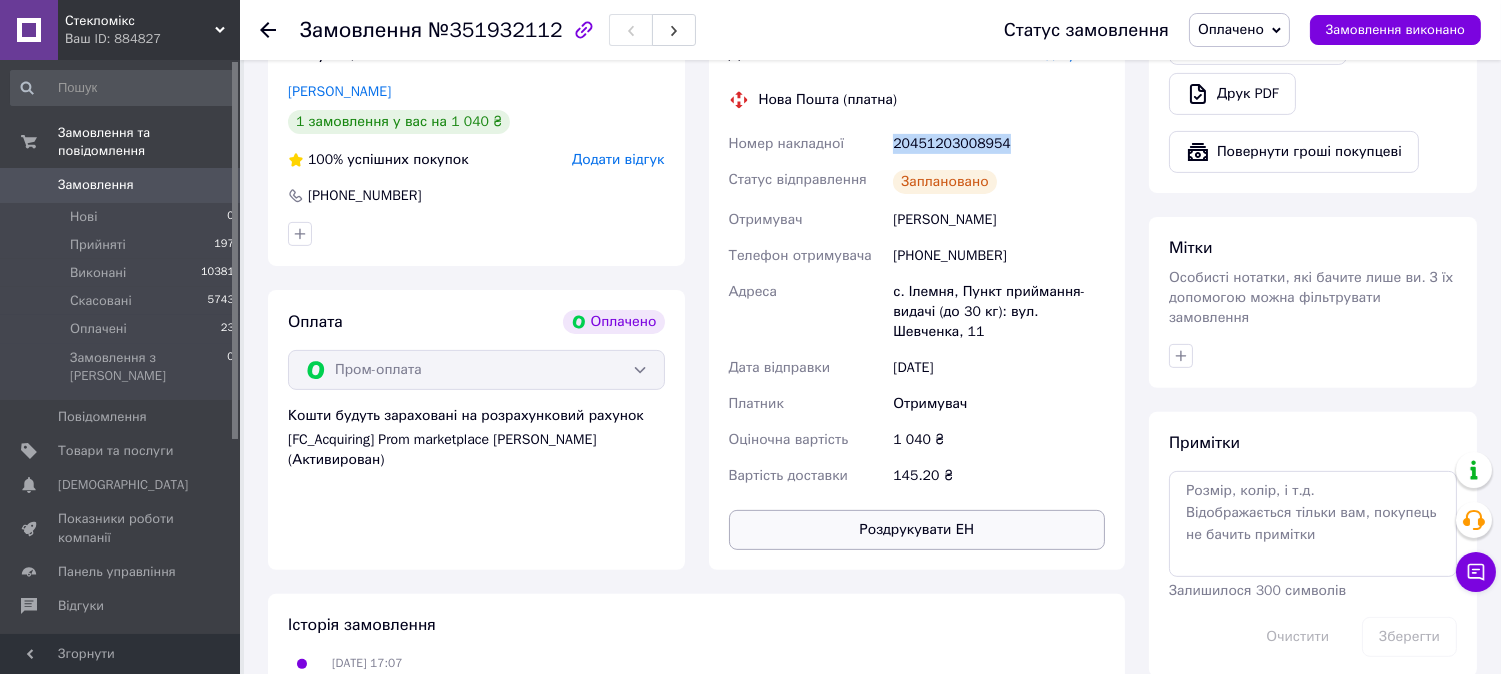 click on "Роздрукувати ЕН" at bounding box center [917, 530] 